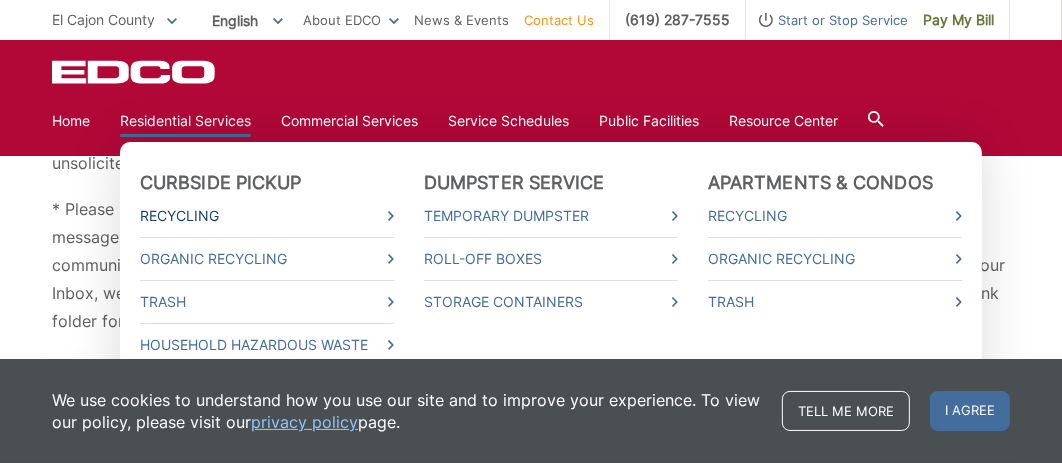 scroll, scrollTop: 250, scrollLeft: 0, axis: vertical 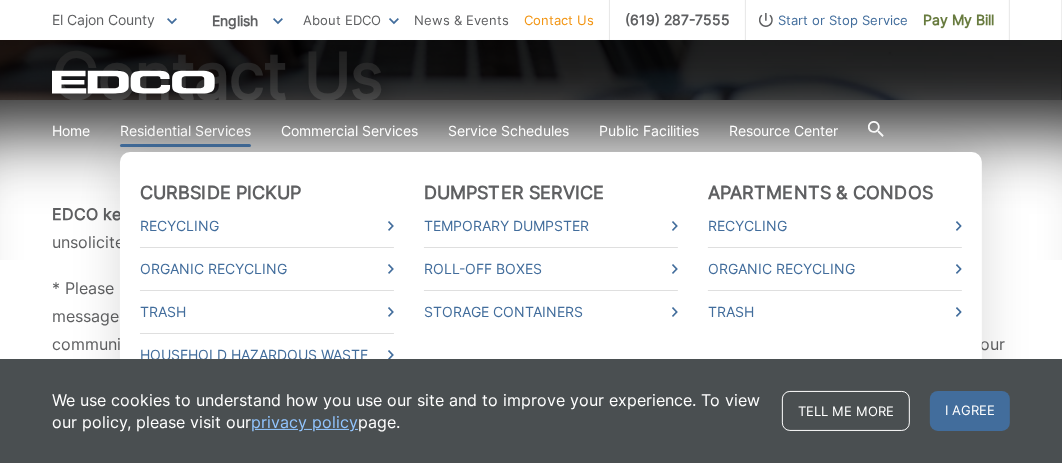 click on "Residential Services" at bounding box center (185, 131) 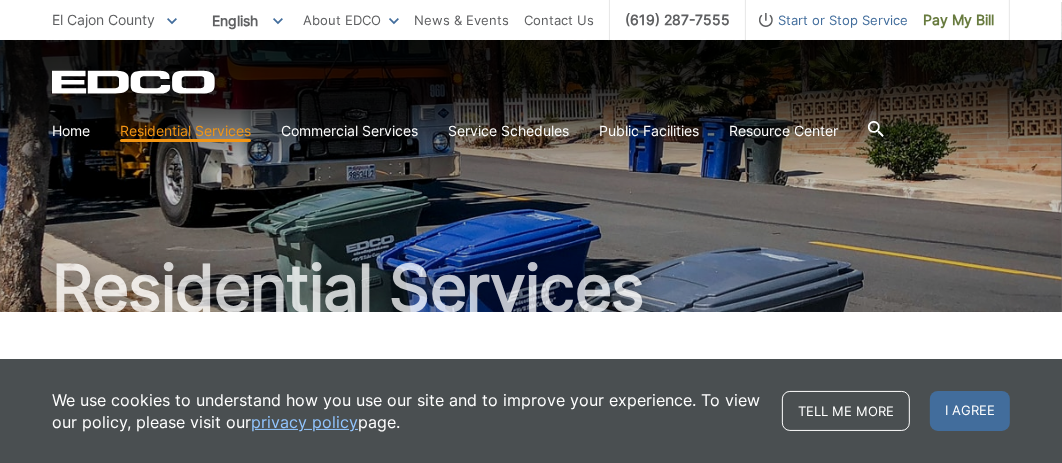 scroll, scrollTop: 0, scrollLeft: 0, axis: both 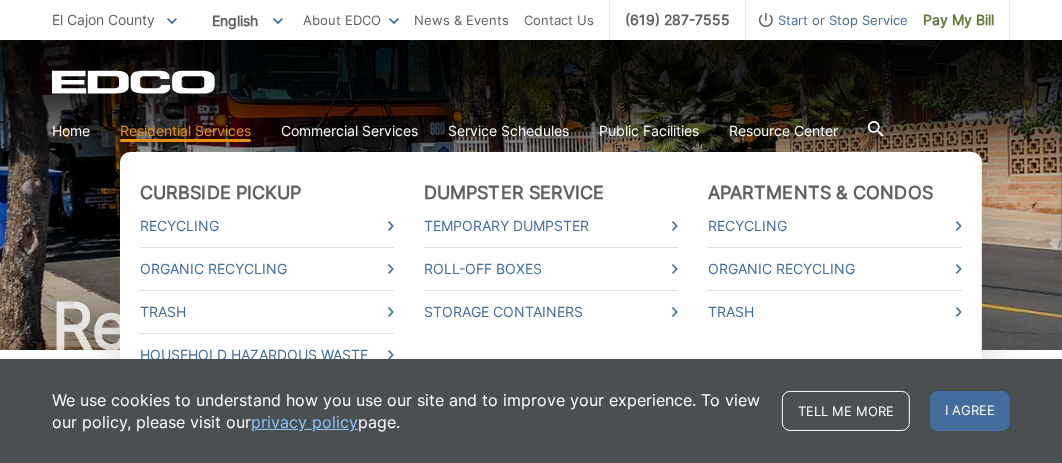 click on "Residential Services" at bounding box center (185, 131) 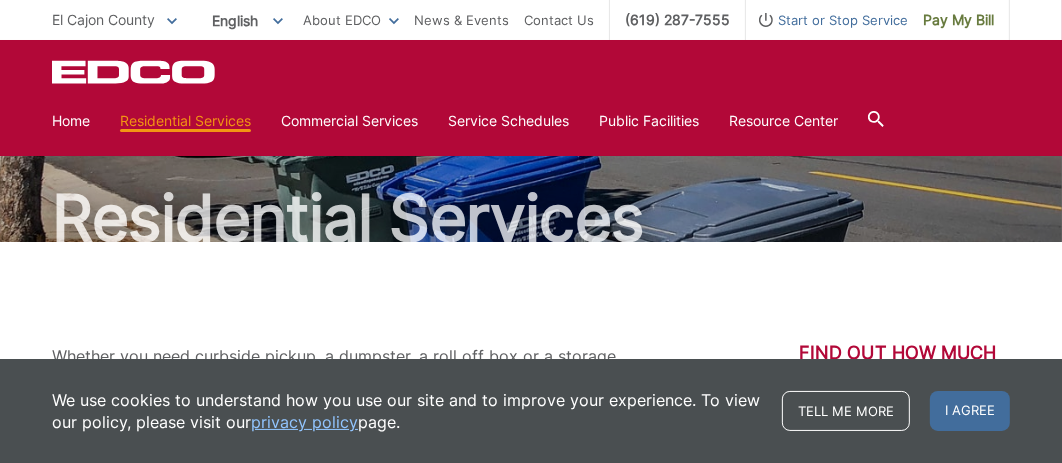 scroll, scrollTop: 0, scrollLeft: 0, axis: both 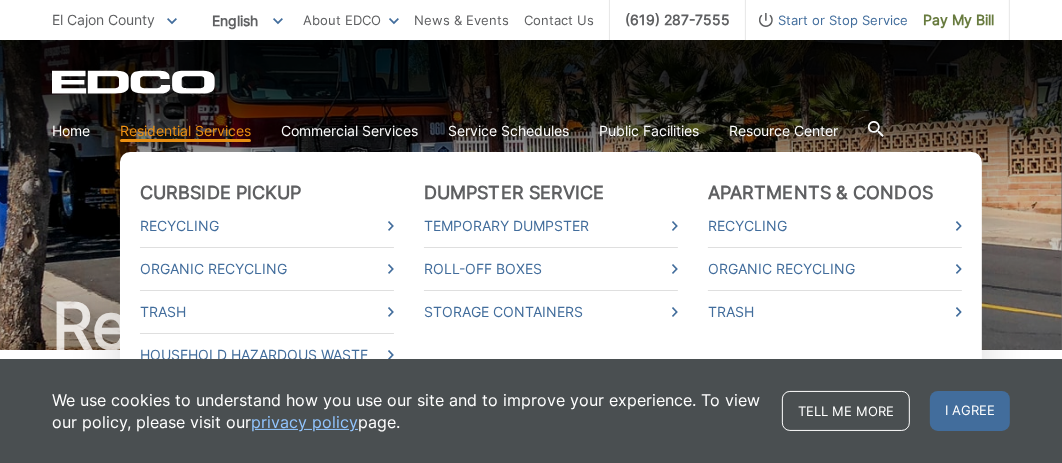 click on "Residential Services" at bounding box center (185, 131) 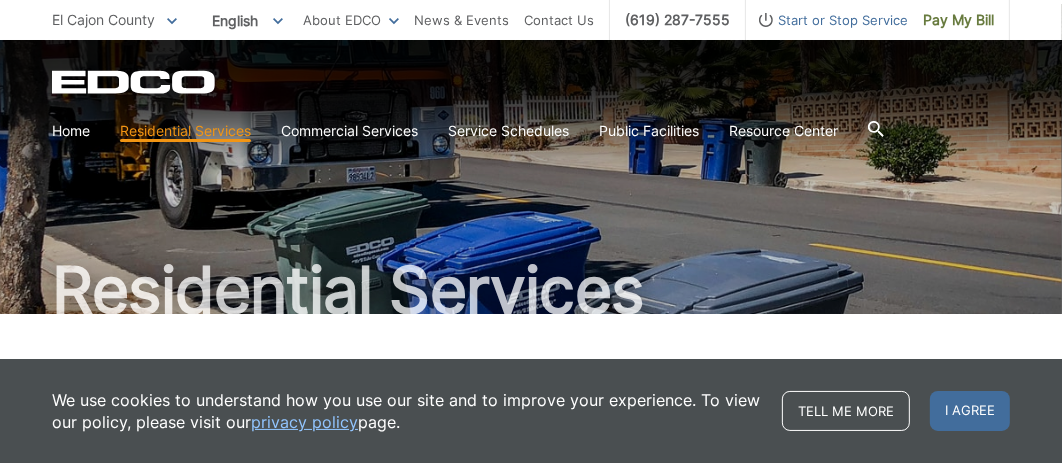 scroll, scrollTop: 0, scrollLeft: 0, axis: both 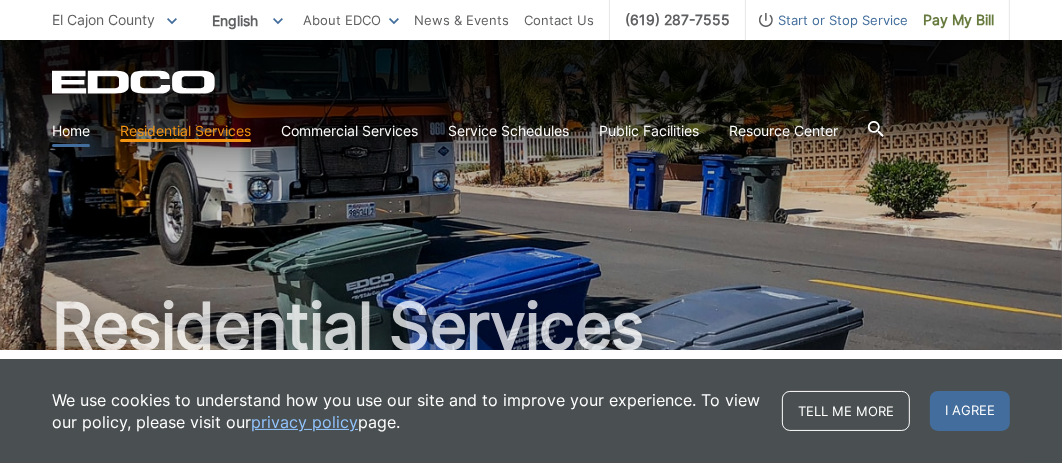 click on "Home" at bounding box center (71, 131) 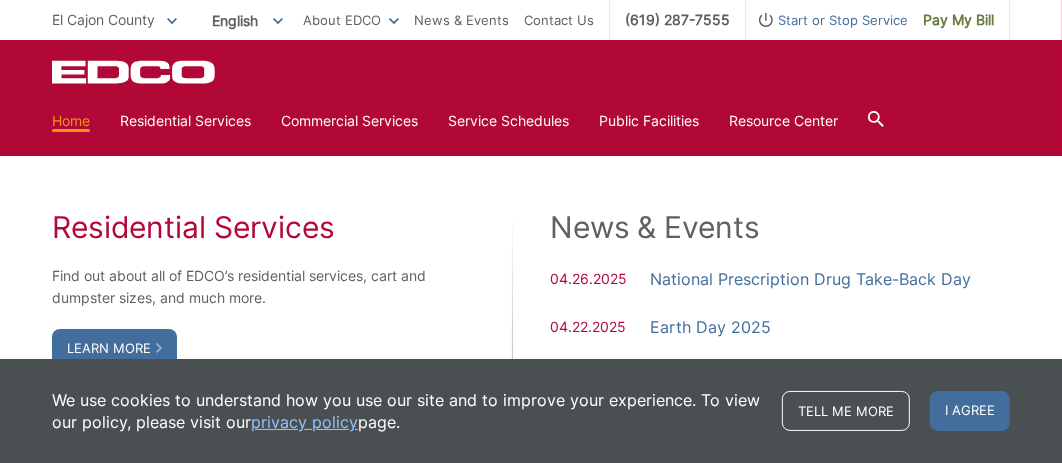 scroll, scrollTop: 1250, scrollLeft: 0, axis: vertical 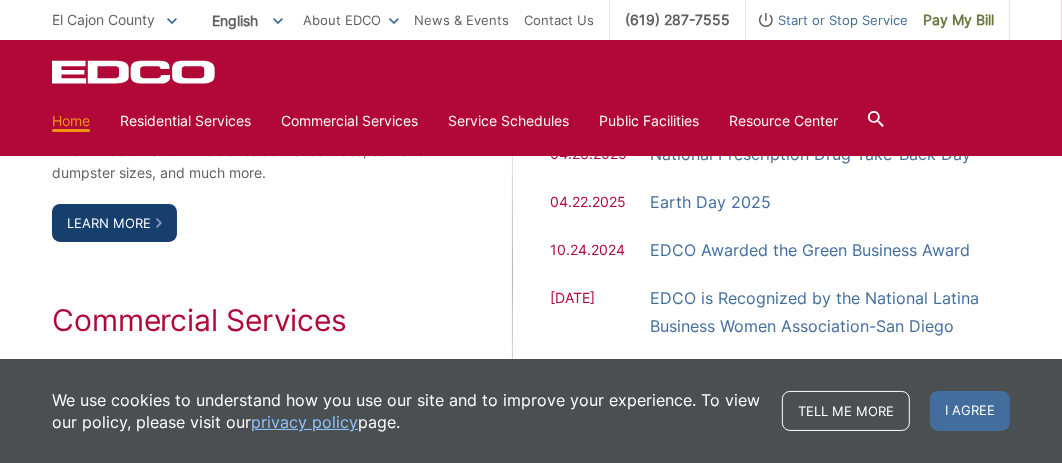 click on "Learn More" at bounding box center [114, 223] 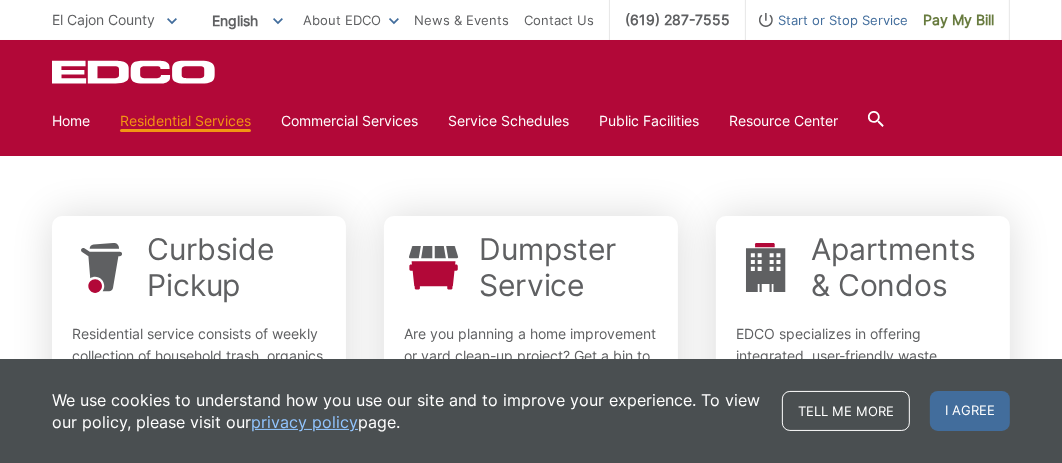 scroll, scrollTop: 625, scrollLeft: 0, axis: vertical 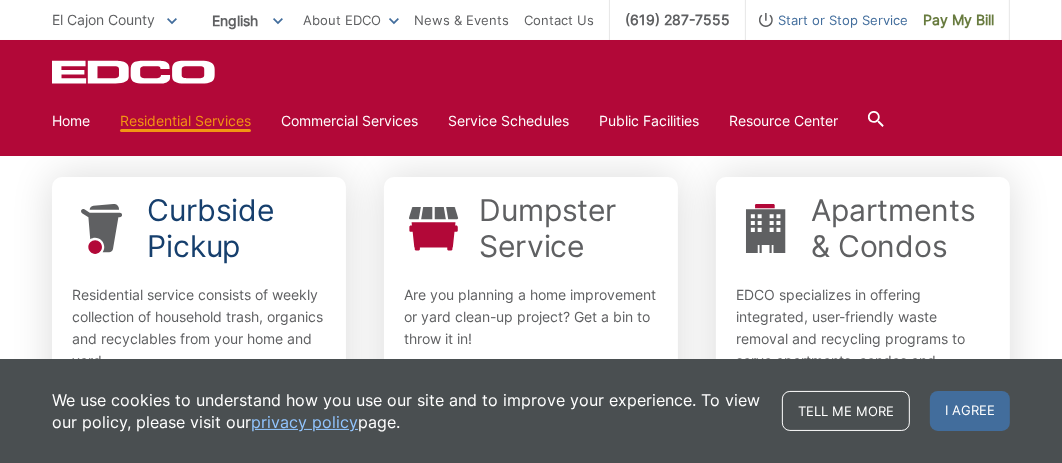 click on "Curbside Pickup" at bounding box center [236, 228] 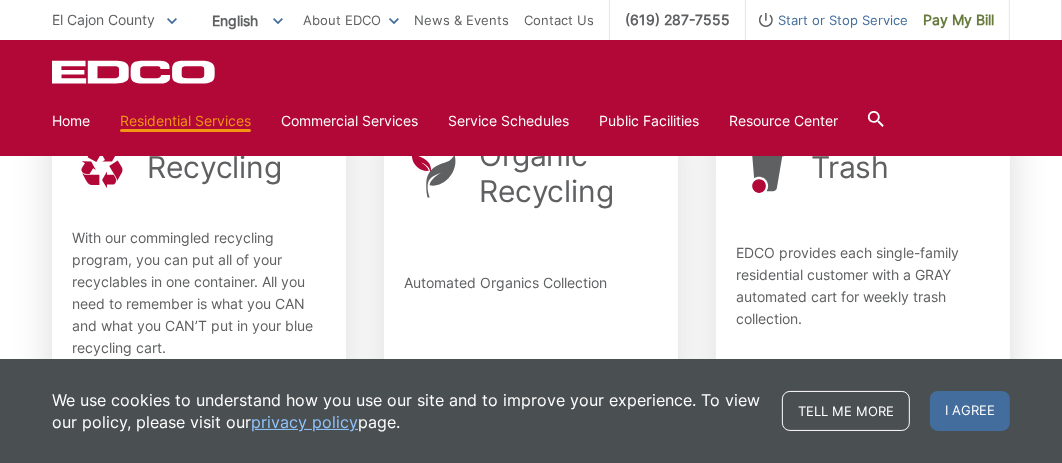 scroll, scrollTop: 477, scrollLeft: 0, axis: vertical 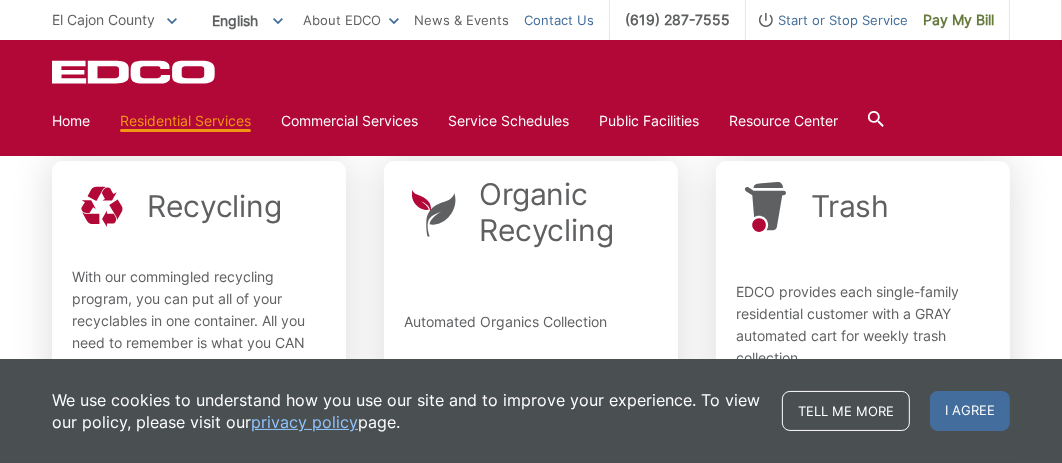 click on "Contact Us" at bounding box center (559, 20) 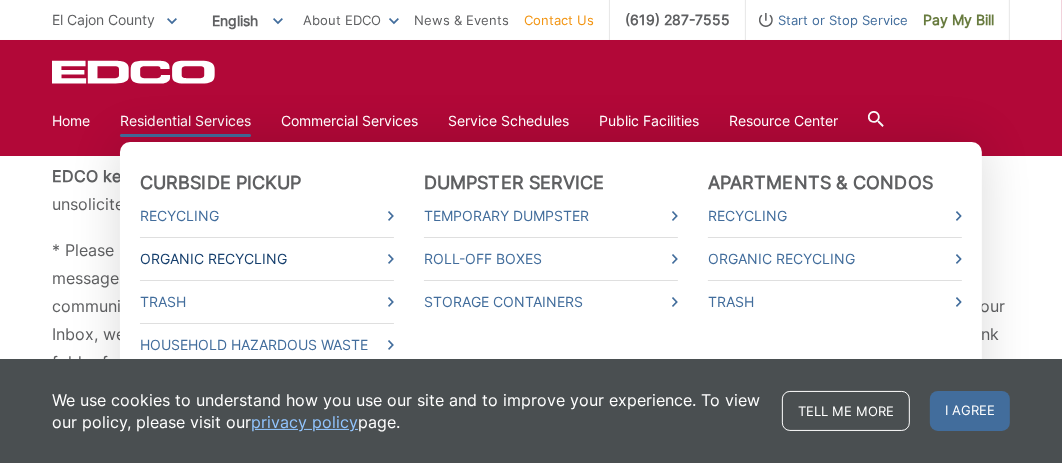 scroll, scrollTop: 250, scrollLeft: 0, axis: vertical 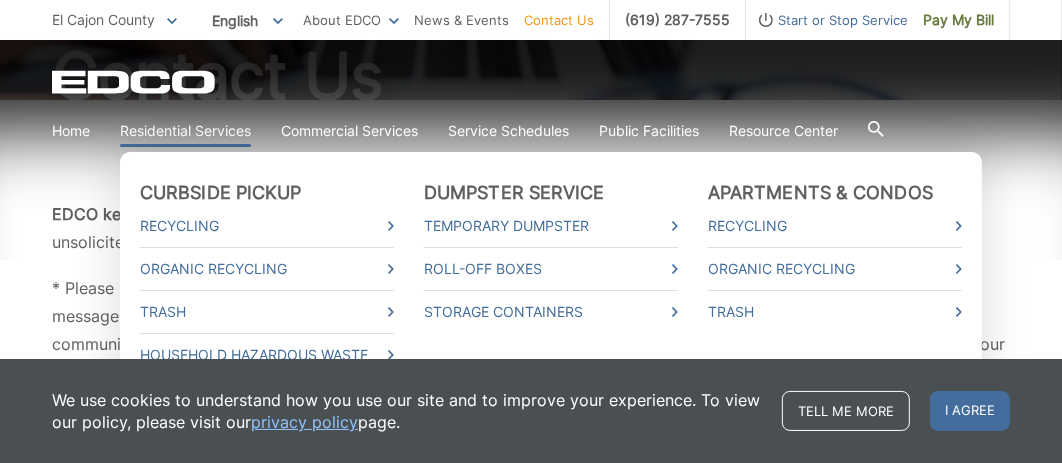 click on "Residential Services" at bounding box center (185, 131) 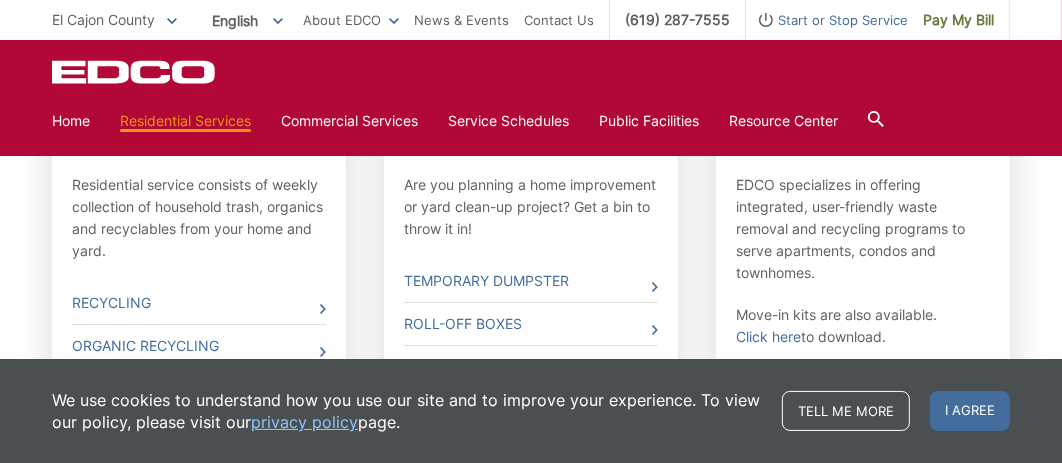 scroll, scrollTop: 859, scrollLeft: 0, axis: vertical 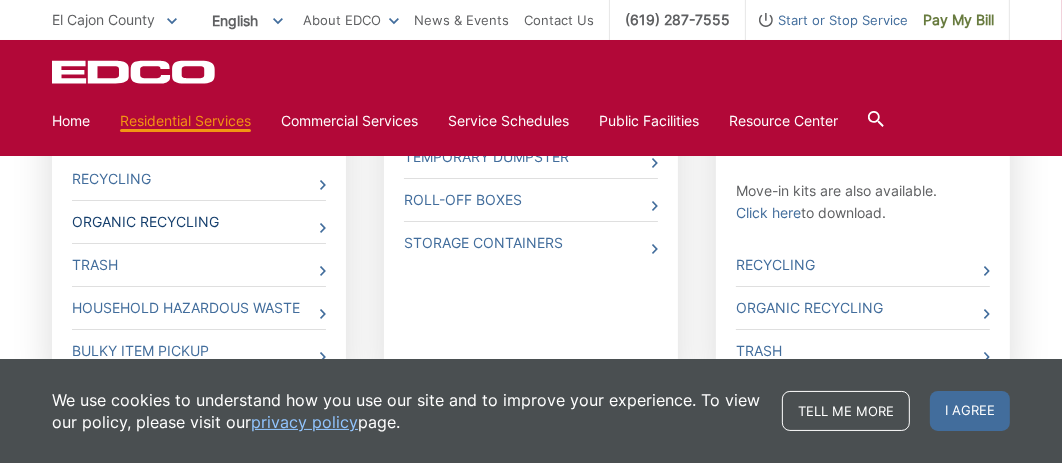 click on "Organic Recycling" at bounding box center (199, 222) 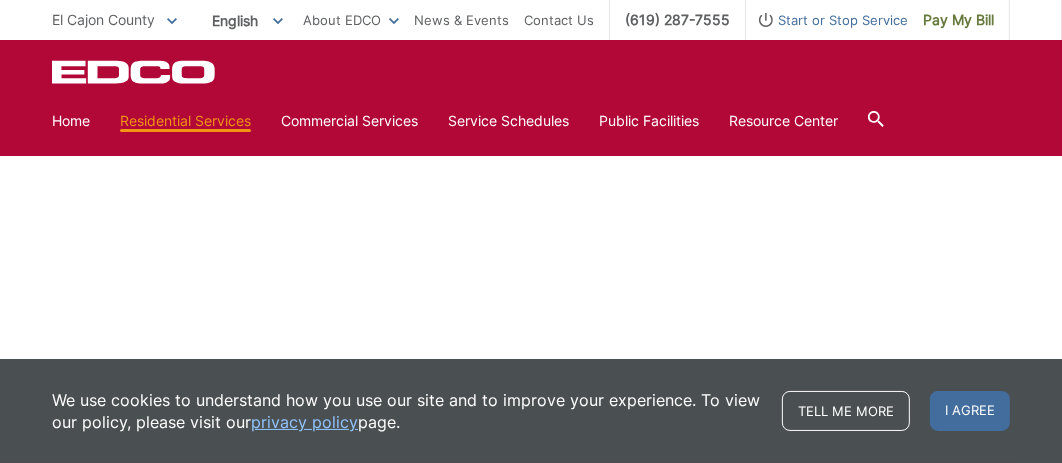scroll, scrollTop: 2374, scrollLeft: 0, axis: vertical 